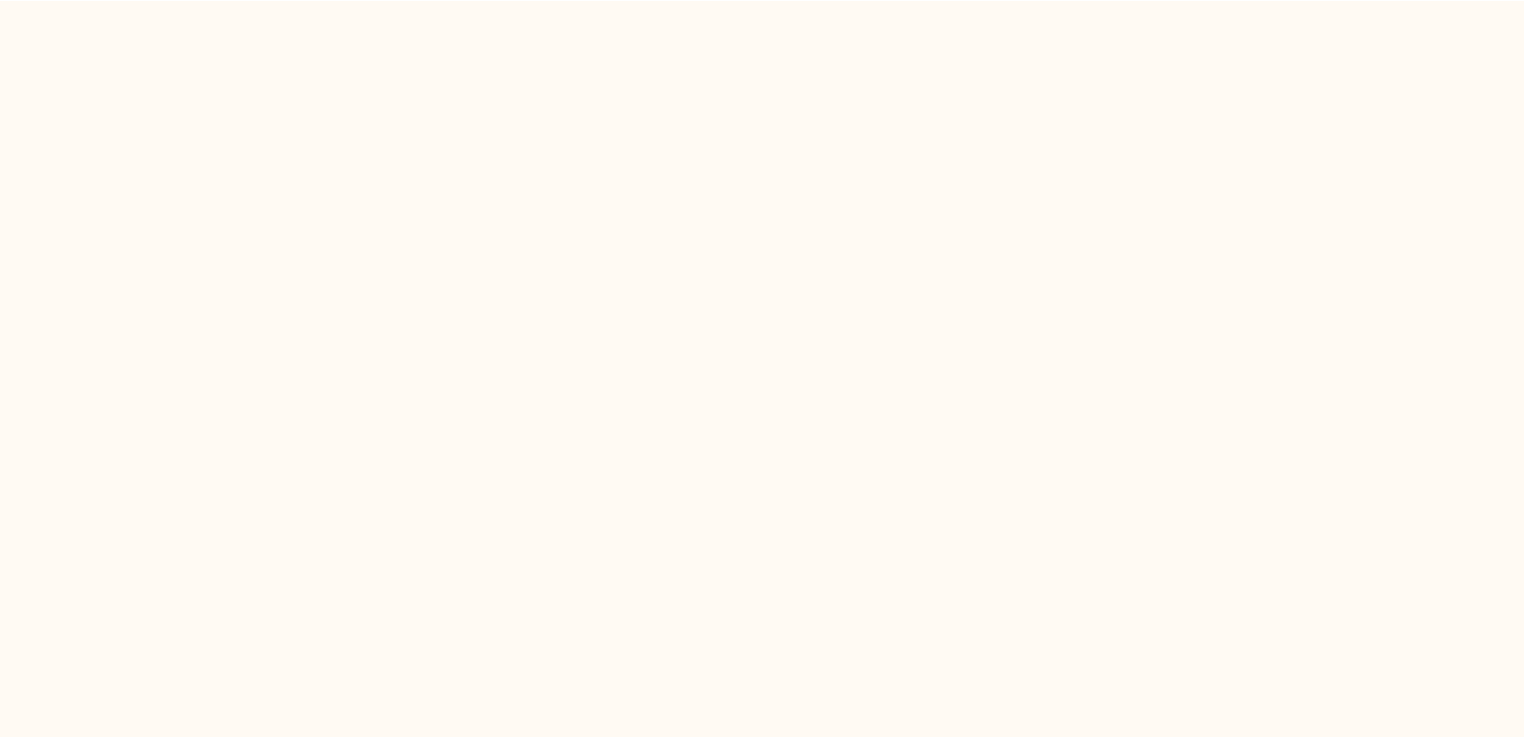scroll, scrollTop: 0, scrollLeft: 0, axis: both 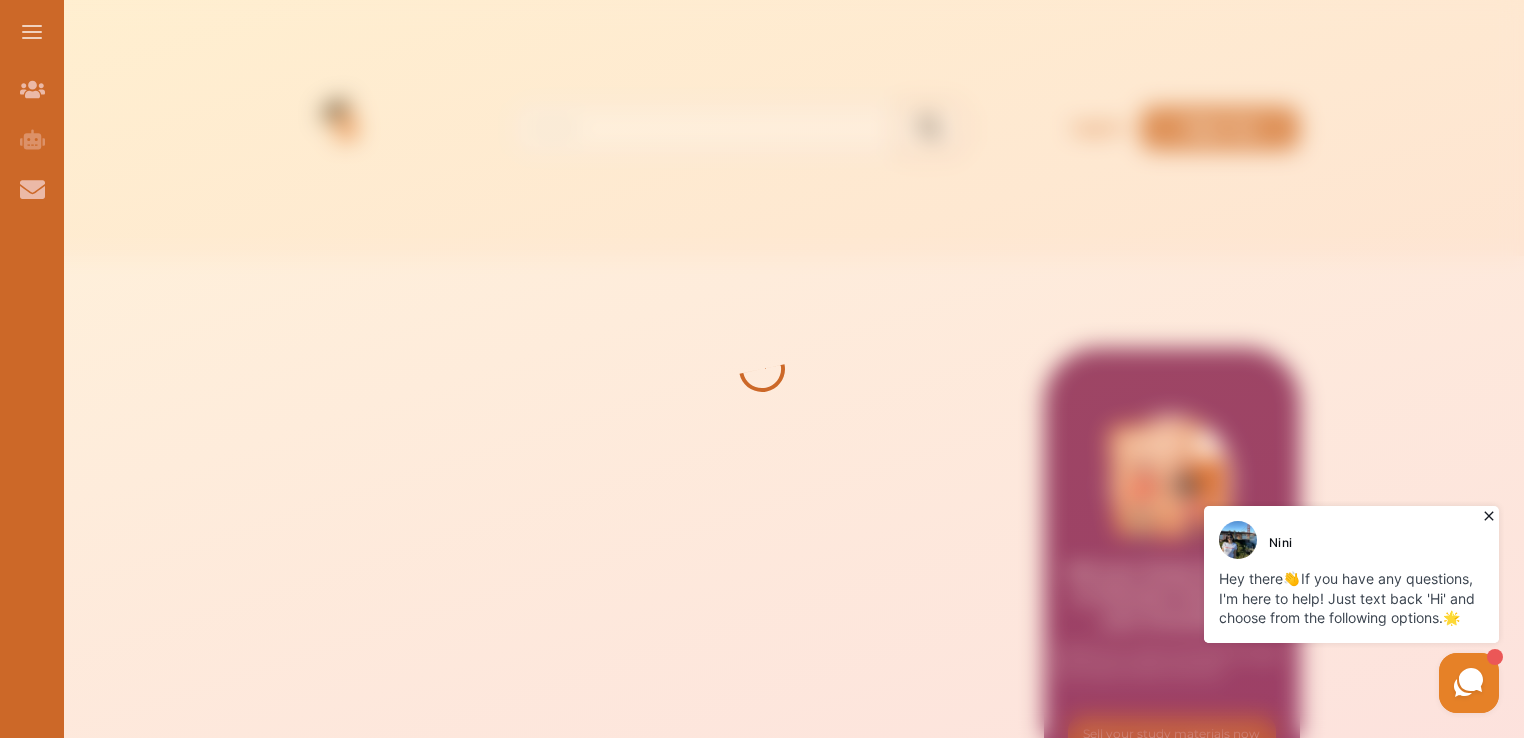 click at bounding box center [762, 369] 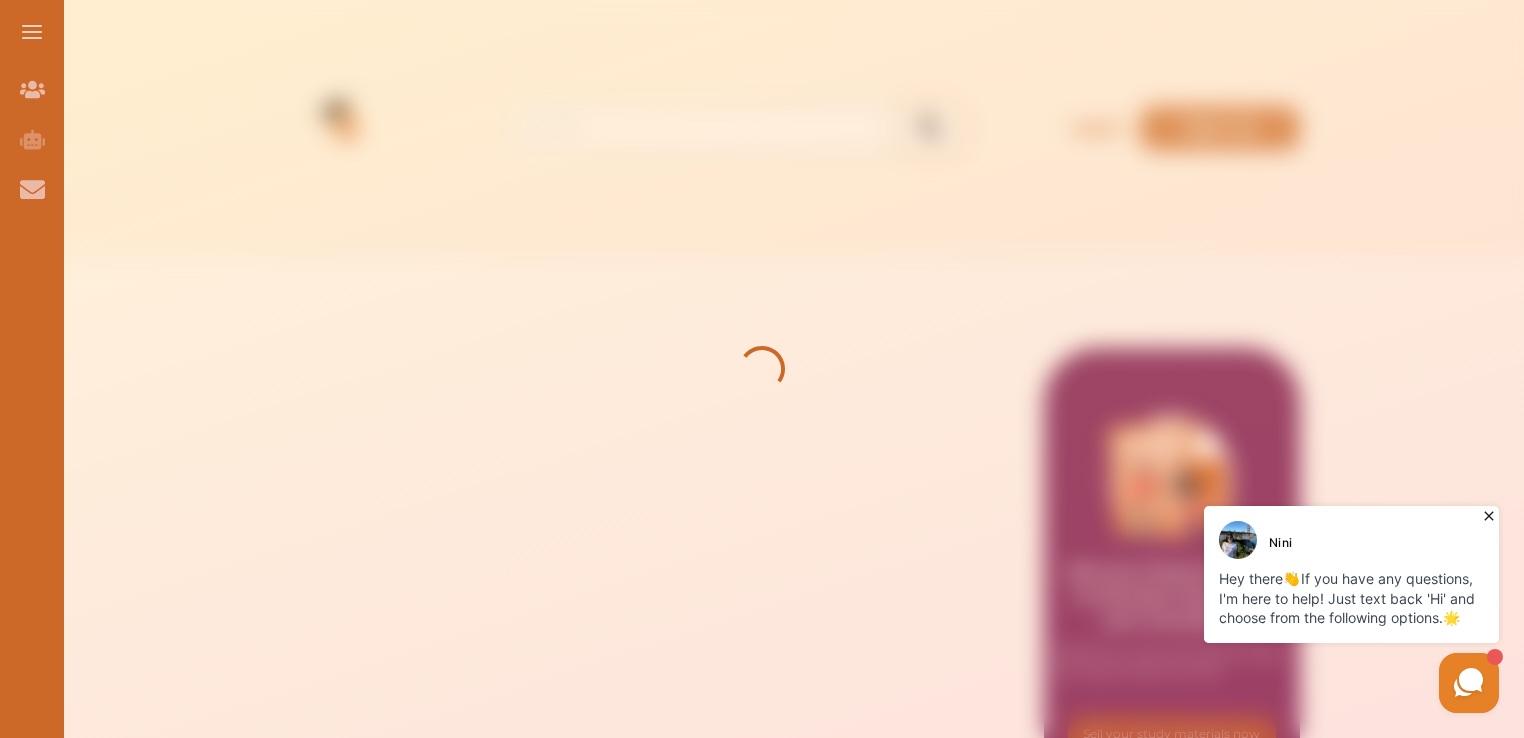 click 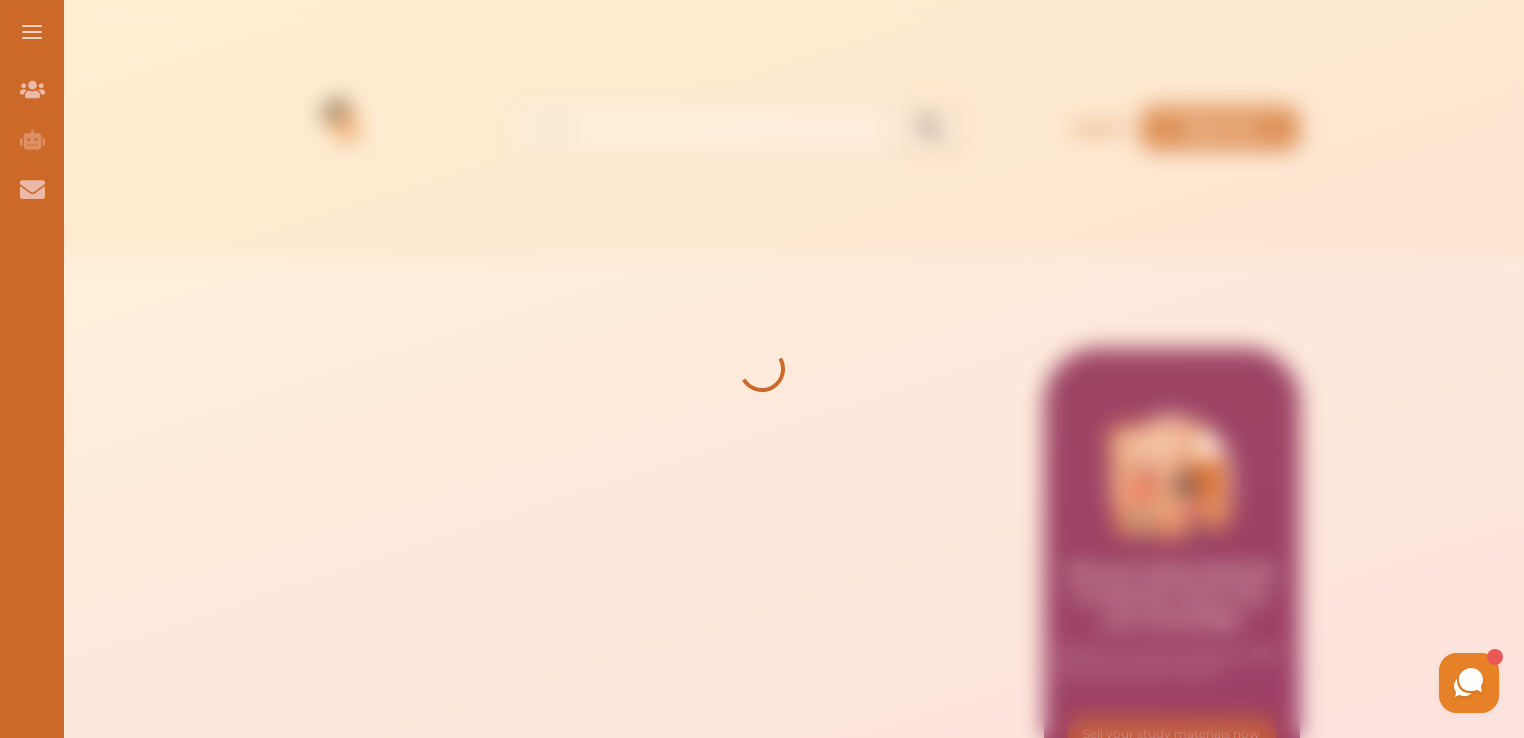 click at bounding box center [762, 369] 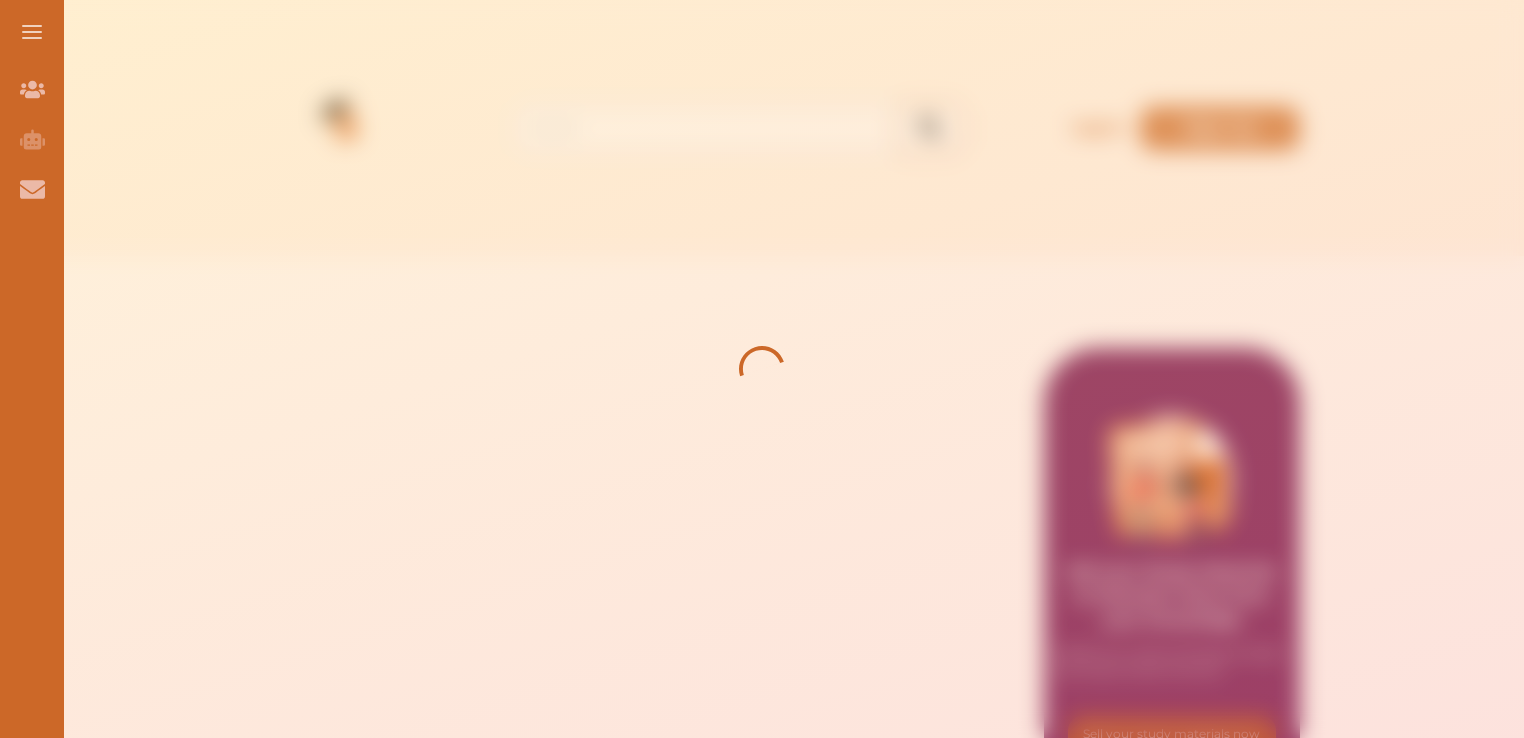 scroll, scrollTop: 0, scrollLeft: 0, axis: both 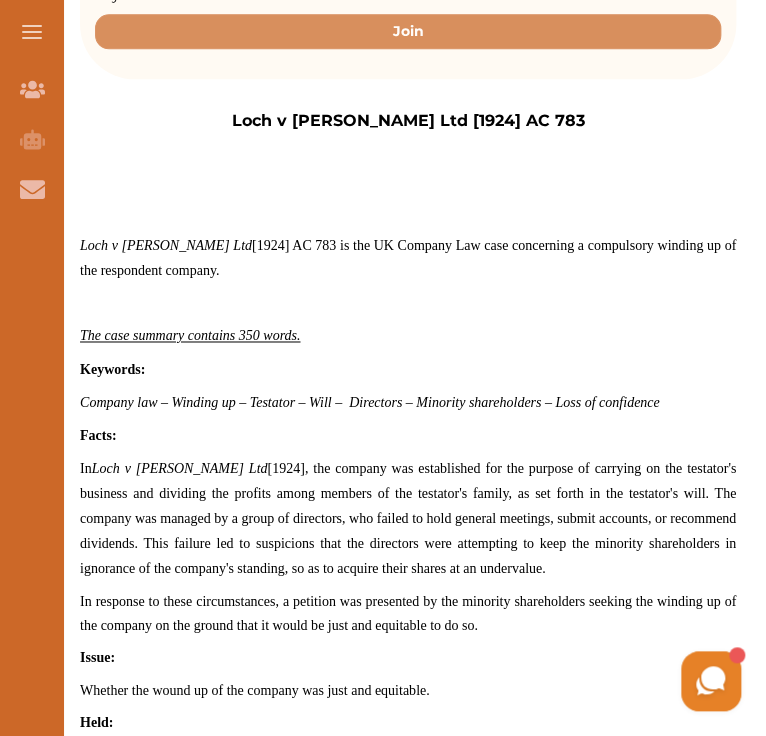 click on "Loch v [PERSON_NAME] Ltd [1924] AC 783" at bounding box center (0, 0) 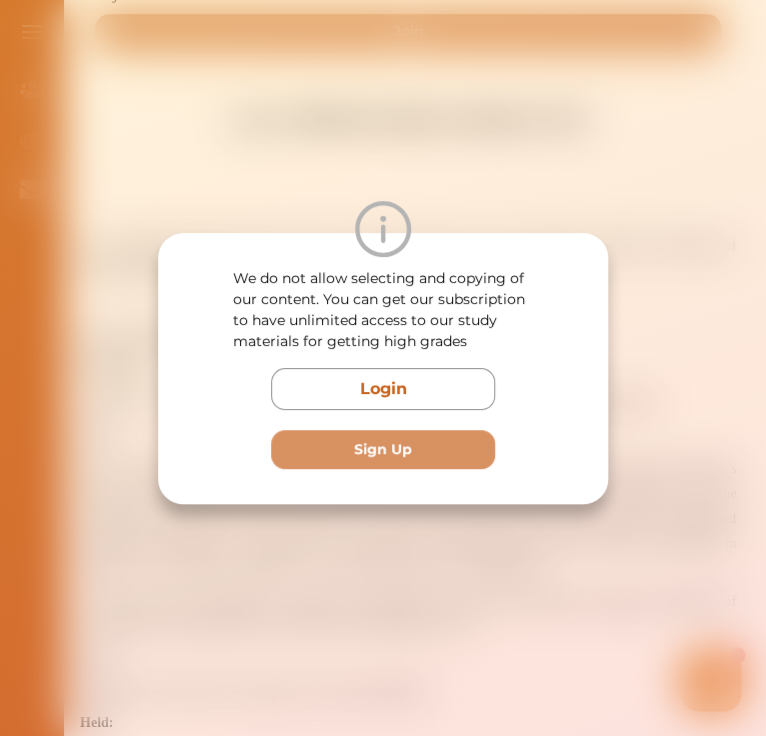 click on "We do not allow selecting and copying of our content. You can get our subscription to have unlimited access to our study materials for getting high grades Login Sign Up" at bounding box center [383, 368] 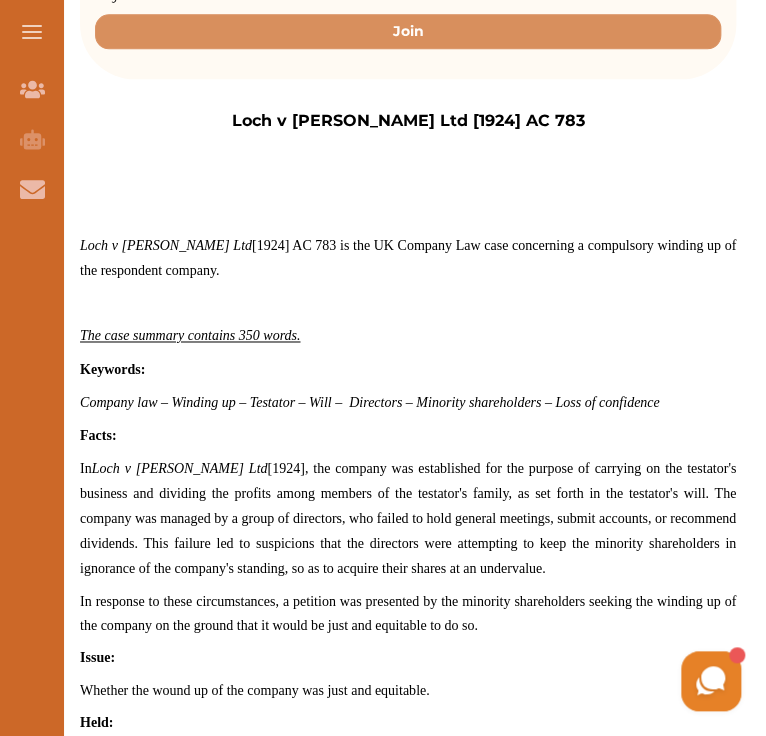 click on "Loch v [PERSON_NAME] Ltd" at bounding box center [0, 0] 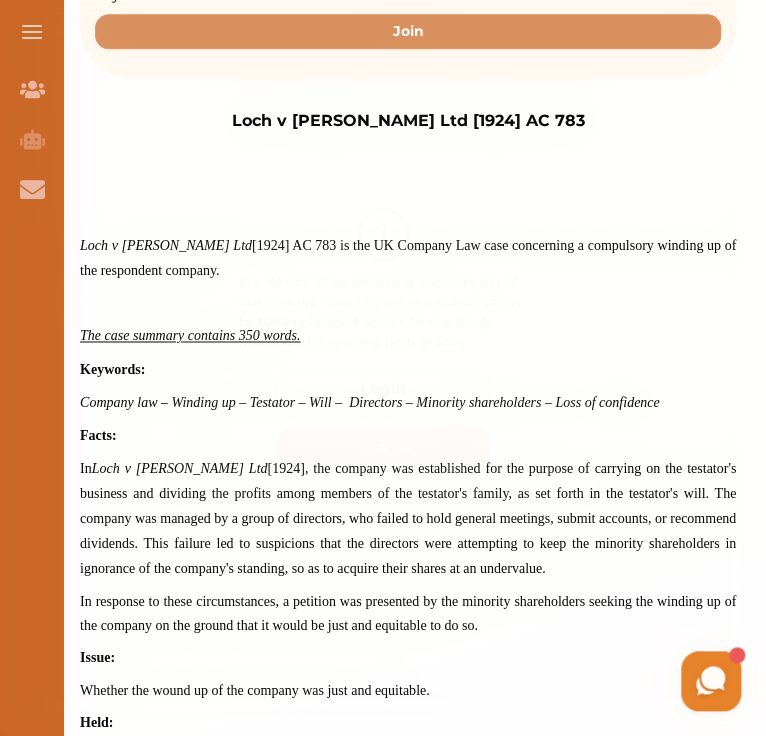 click on "We do not allow selecting and copying of our content. You can get our subscription to have unlimited access to our study materials for getting high grades Login Sign Up" at bounding box center (383, 368) 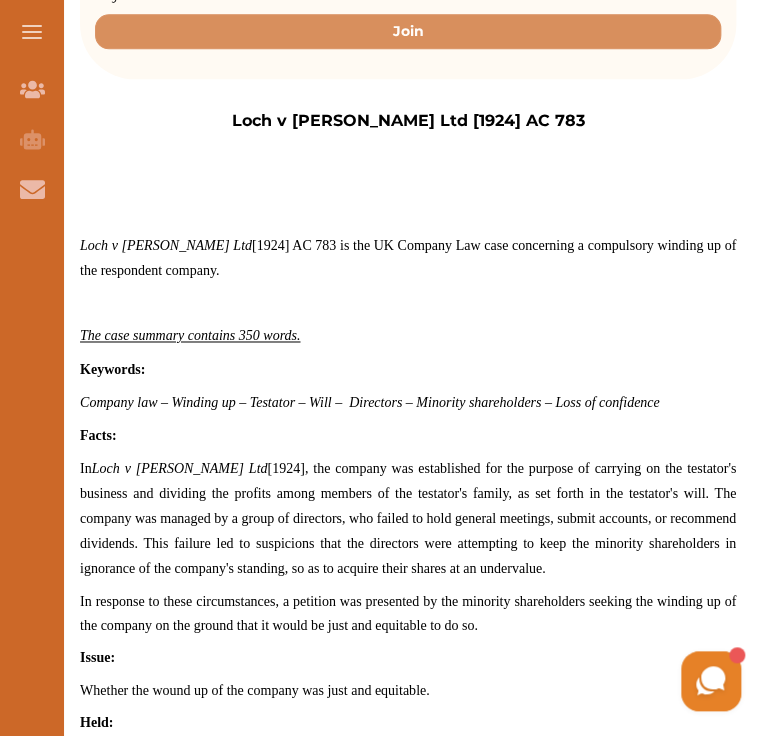 drag, startPoint x: 133, startPoint y: 247, endPoint x: 450, endPoint y: 429, distance: 365.53113 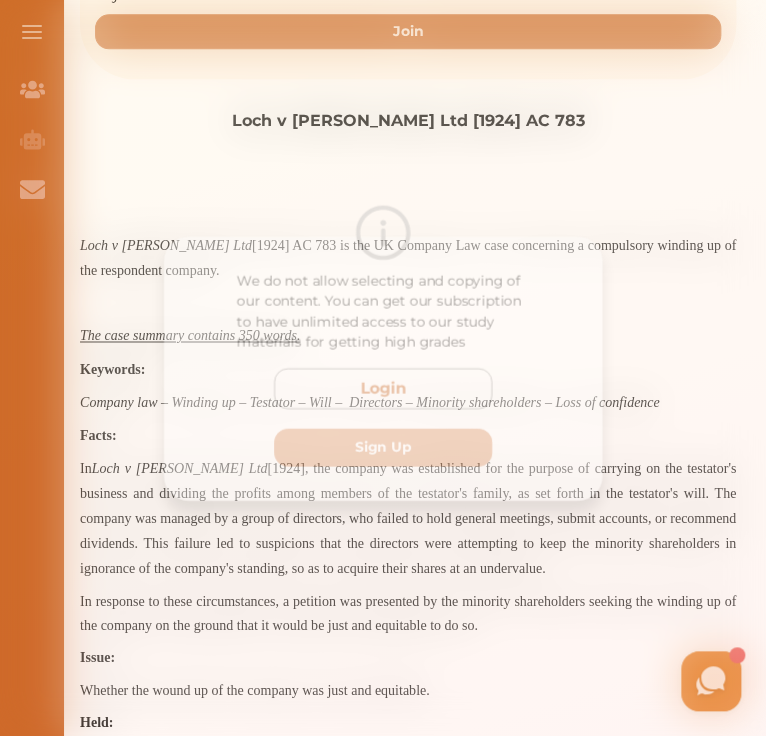 click on "We do not allow selecting and copying of our content. You can get our subscription to have unlimited access to our study materials for getting high grades Login Sign Up" at bounding box center (383, 368) 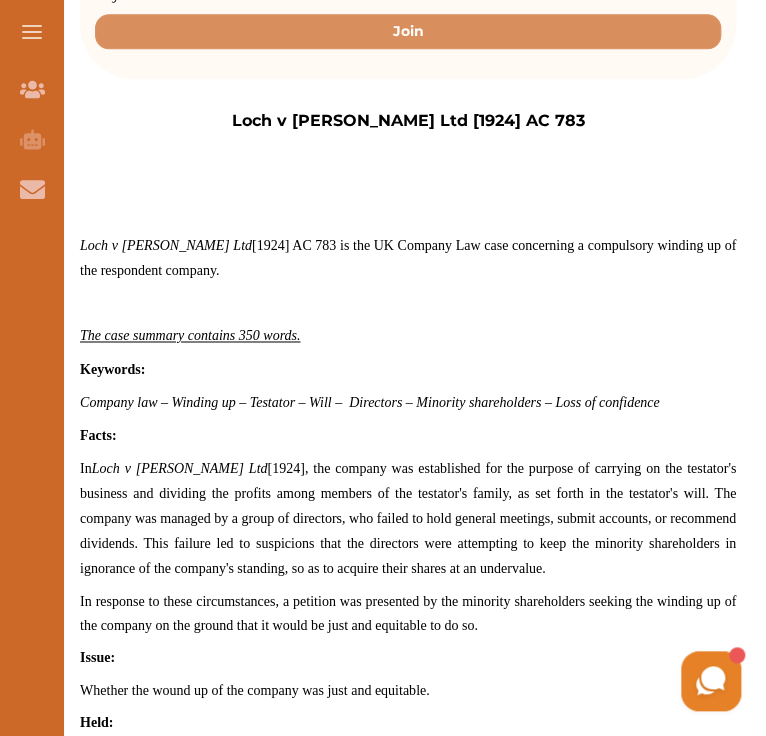 drag, startPoint x: 133, startPoint y: 329, endPoint x: 309, endPoint y: 434, distance: 204.94145 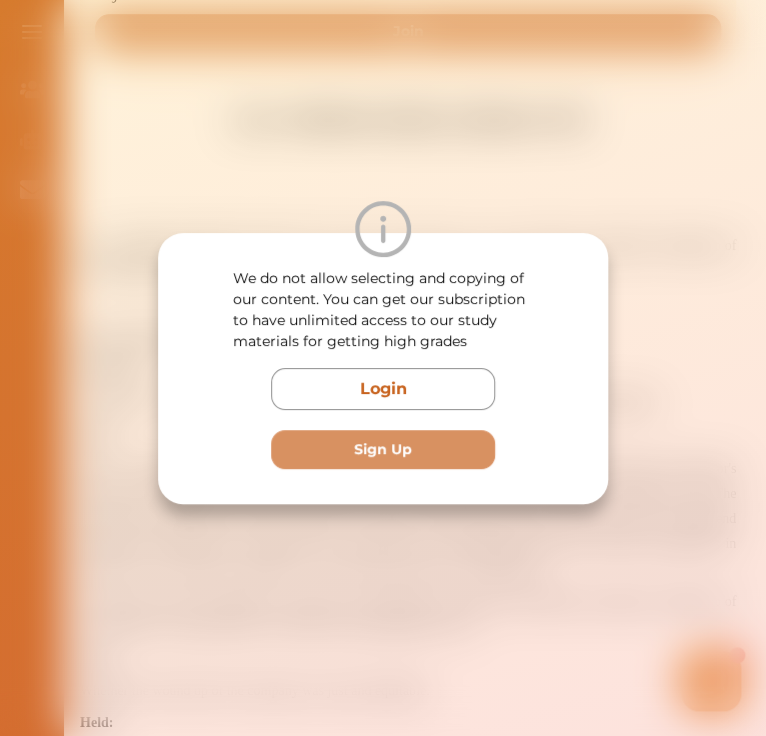 click on "We do not allow selecting and copying of our content. You can get our subscription to have unlimited access to our study materials for getting high grades Login Sign Up" at bounding box center (383, 368) 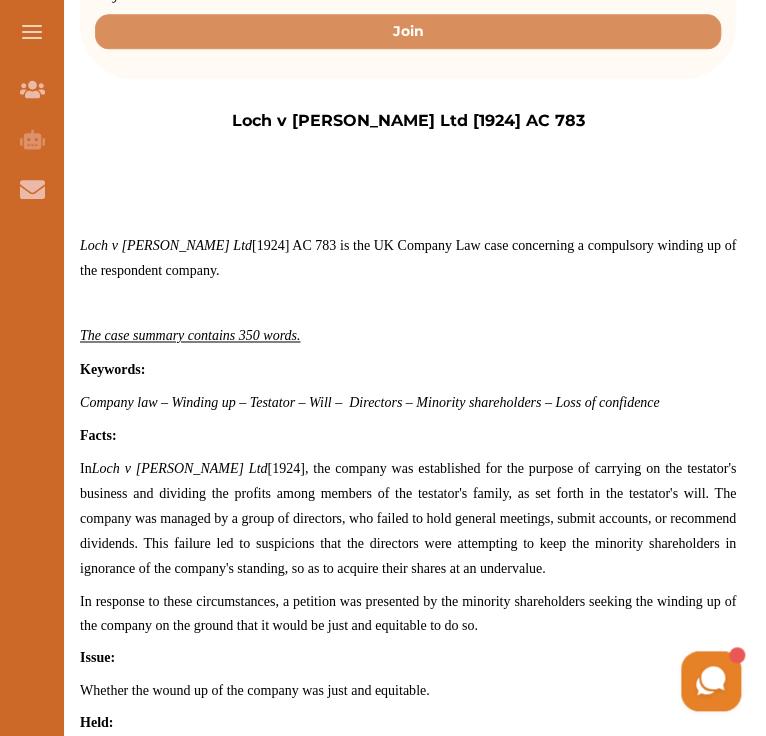 drag, startPoint x: 159, startPoint y: 389, endPoint x: 278, endPoint y: 518, distance: 175.50499 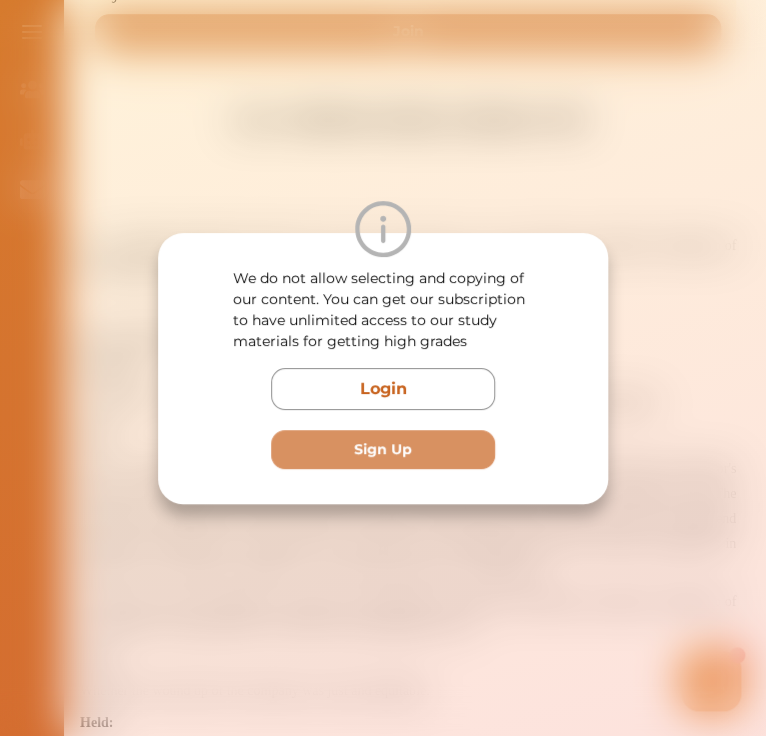 drag, startPoint x: 278, startPoint y: 518, endPoint x: 185, endPoint y: 147, distance: 382.47876 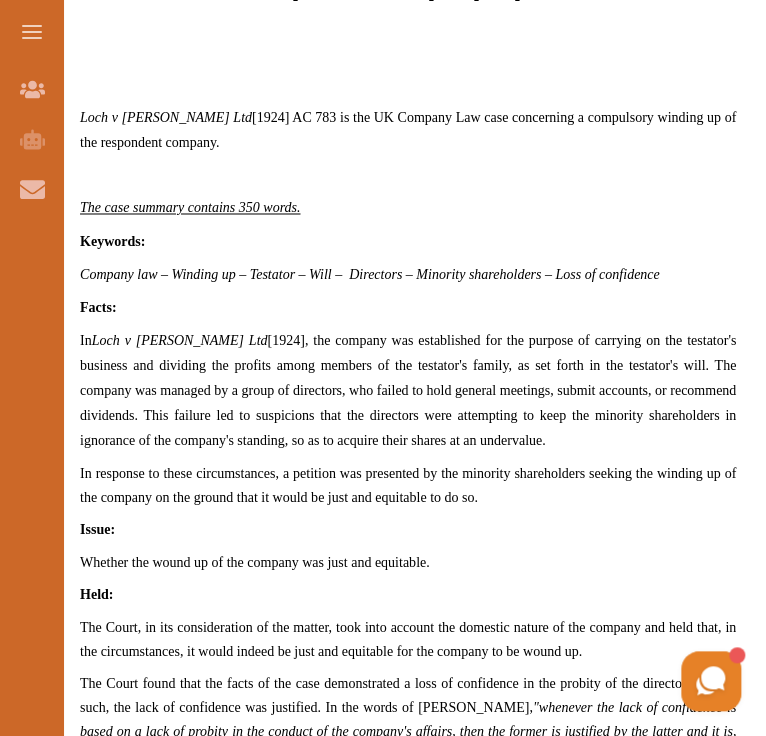 scroll, scrollTop: 700, scrollLeft: 0, axis: vertical 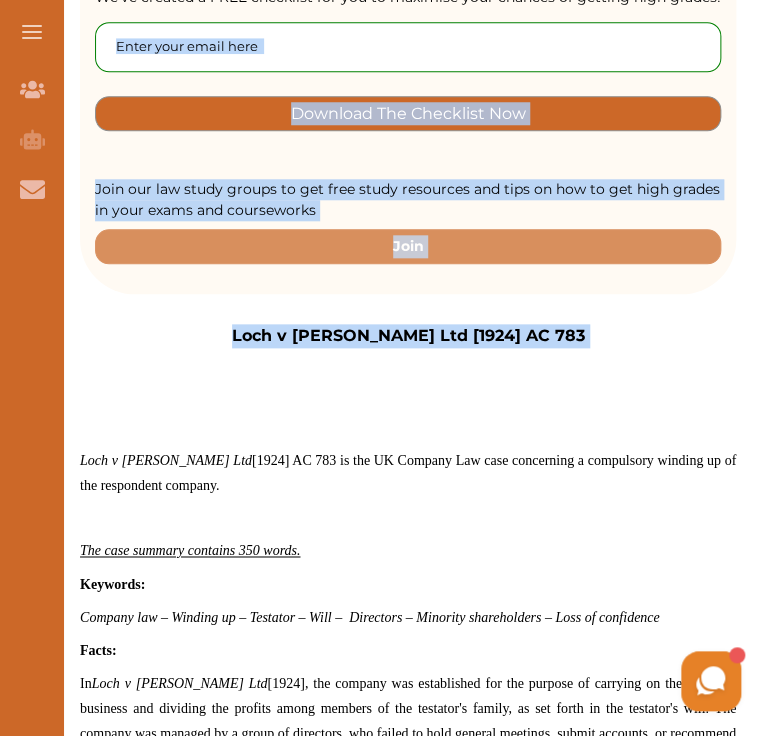 drag, startPoint x: 218, startPoint y: 11, endPoint x: 305, endPoint y: 4, distance: 87.28116 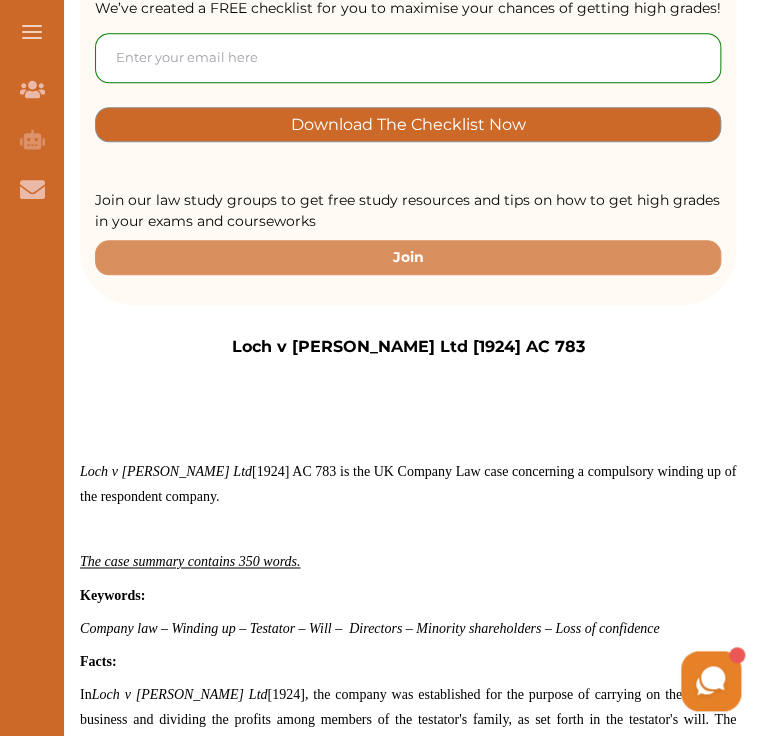 drag, startPoint x: 305, startPoint y: 4, endPoint x: 305, endPoint y: 323, distance: 319 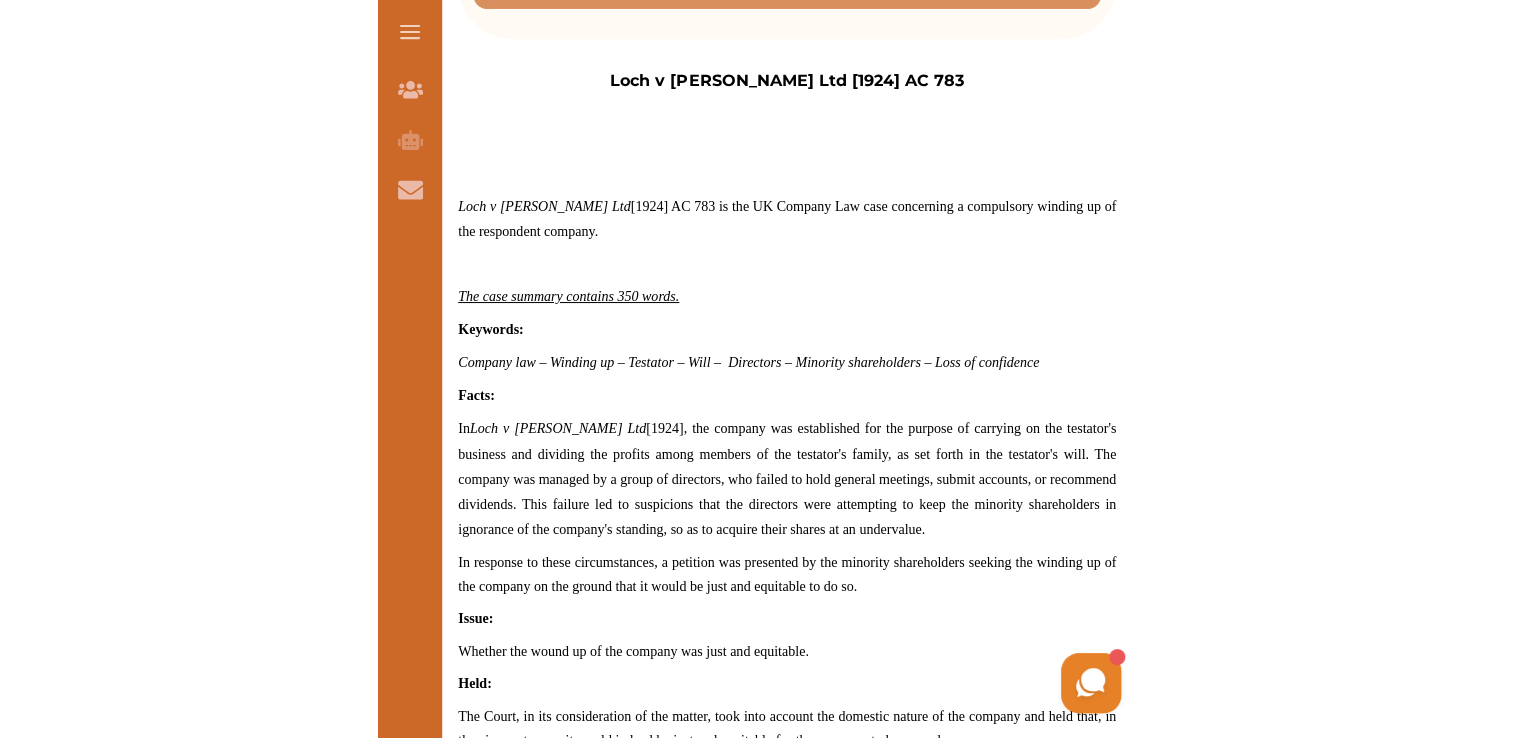 scroll, scrollTop: 674, scrollLeft: 0, axis: vertical 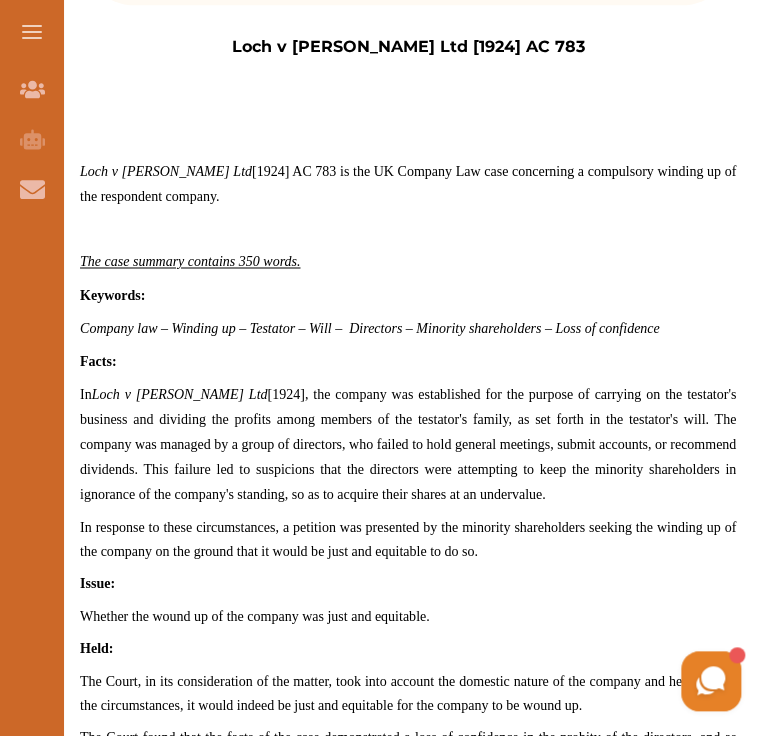 drag, startPoint x: 226, startPoint y: 41, endPoint x: 590, endPoint y: 32, distance: 364.11124 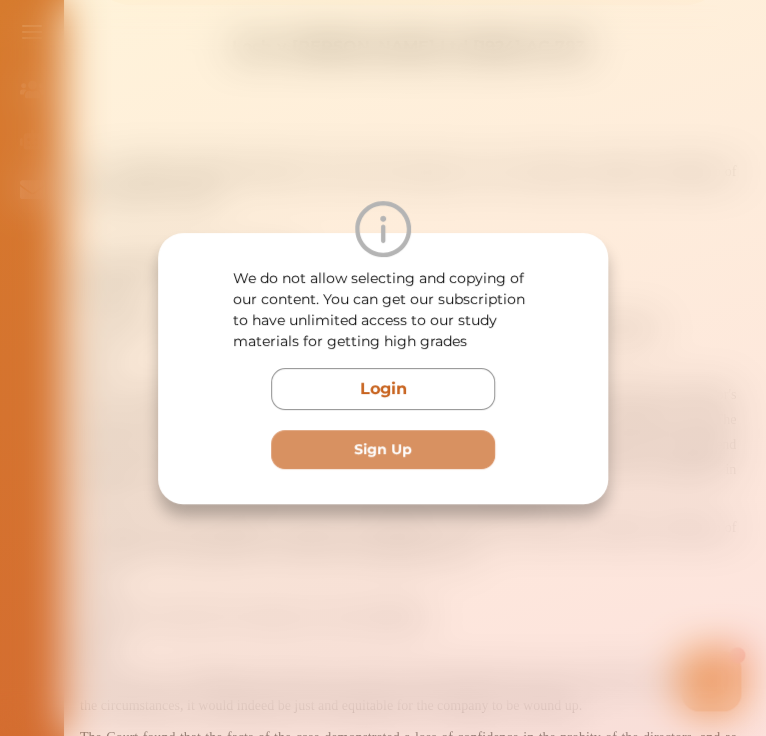 click on "We do not allow selecting and copying of our content. You can get our subscription to have unlimited access to our study materials for getting high grades Login Sign Up" at bounding box center (383, 368) 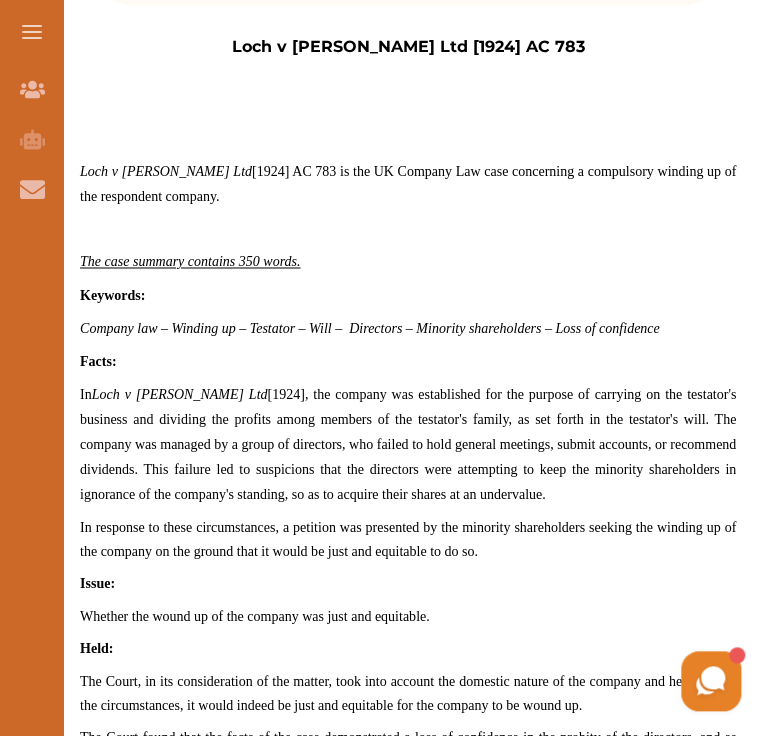 drag, startPoint x: 748, startPoint y: 380, endPoint x: 603, endPoint y: 28, distance: 380.6954 